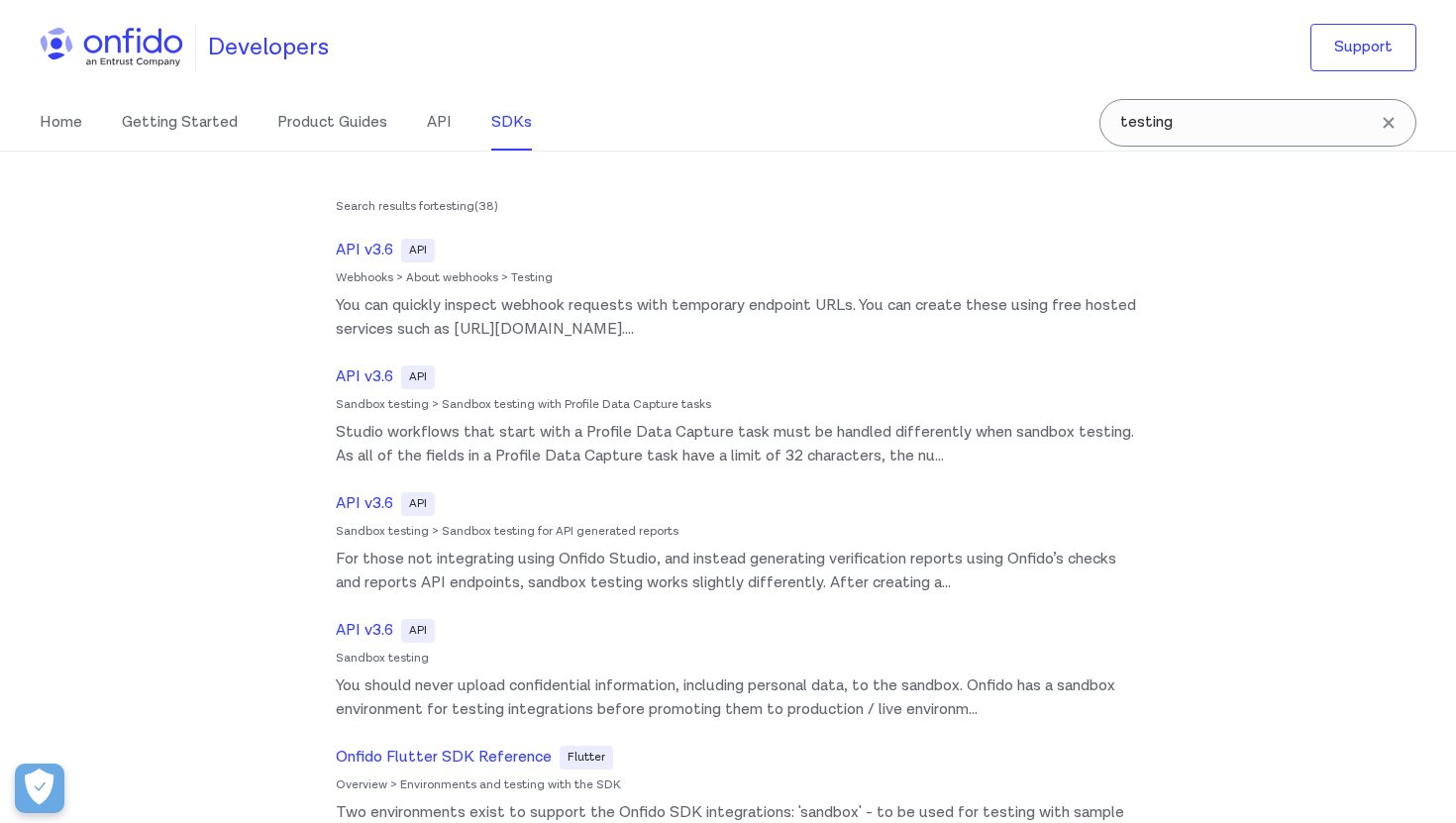 click on "Home Getting Started Product Guides API SDKs testing testing Search results for  testing  ( 38 ) API v3.6 API Webhooks > About webhooks > Testing You can quickly inspect webhook requests with temporary
endpoint URLs. You can create these using free hosted services such as
[URL][DOMAIN_NAME]. ... API v3.6 API Sandbox testing > Sandbox testing with Profile Data Capture tasks Studio workflows that start with a Profile Data Capture task must be handled differently when sandbox testing. As all of the fields in a Profile Data Capture task have a limit of 32 characters, the nu ... API v3.6 API Sandbox testing > Sandbox testing for API generated reports For those not integrating using Onfido Studio, and instead generating verification reports using Onfido’s checks and reports API endpoints, sandbox testing works slightly differently. After creating a ... API v3.6 API Sandbox testing ... Onfido Flutter SDK Reference Flutter Overview > Environments and testing with the SDK ... API v3.6 API ... Guide ... API v3.5" at bounding box center [728, 123] 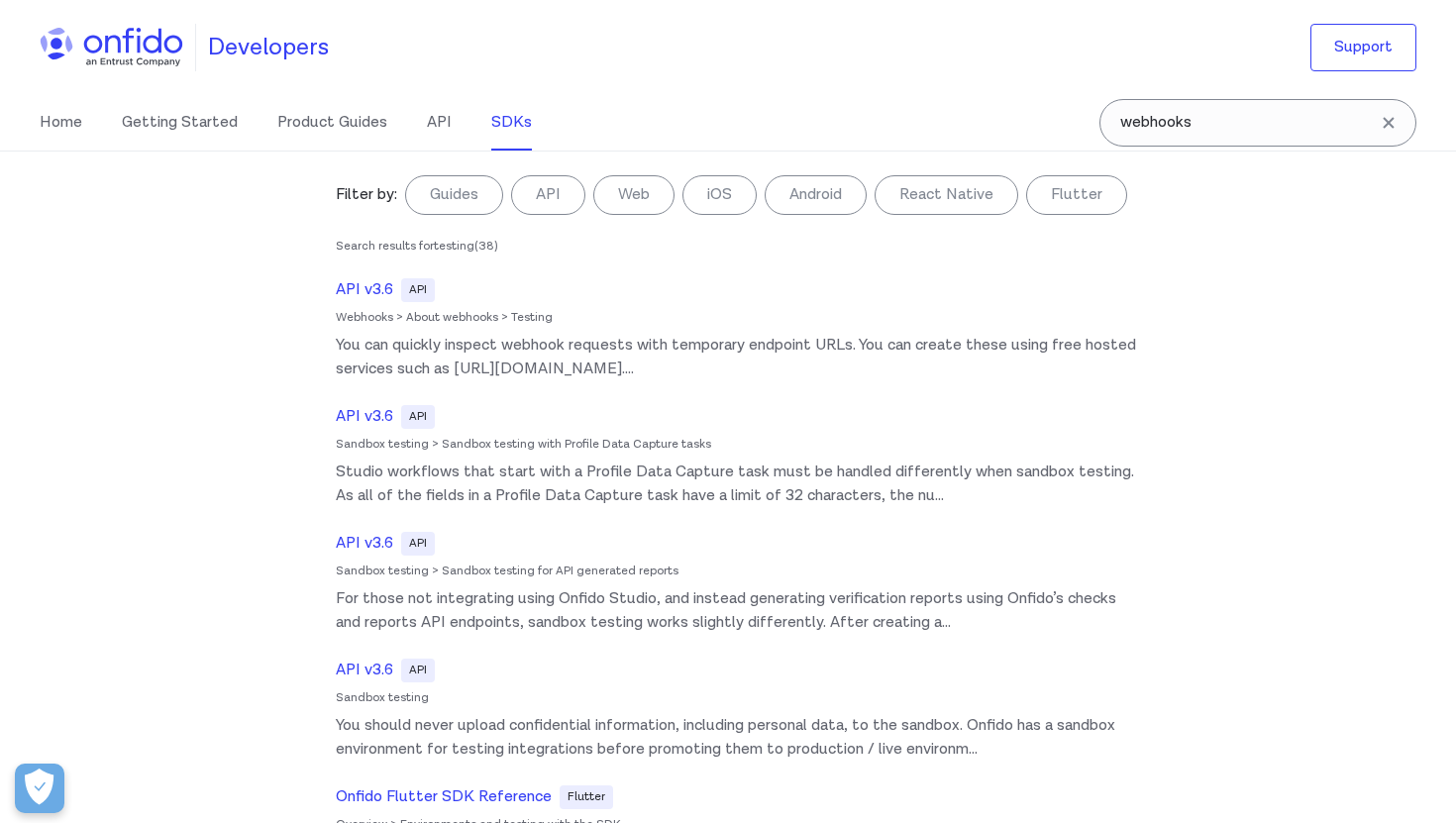 type on "webhooks" 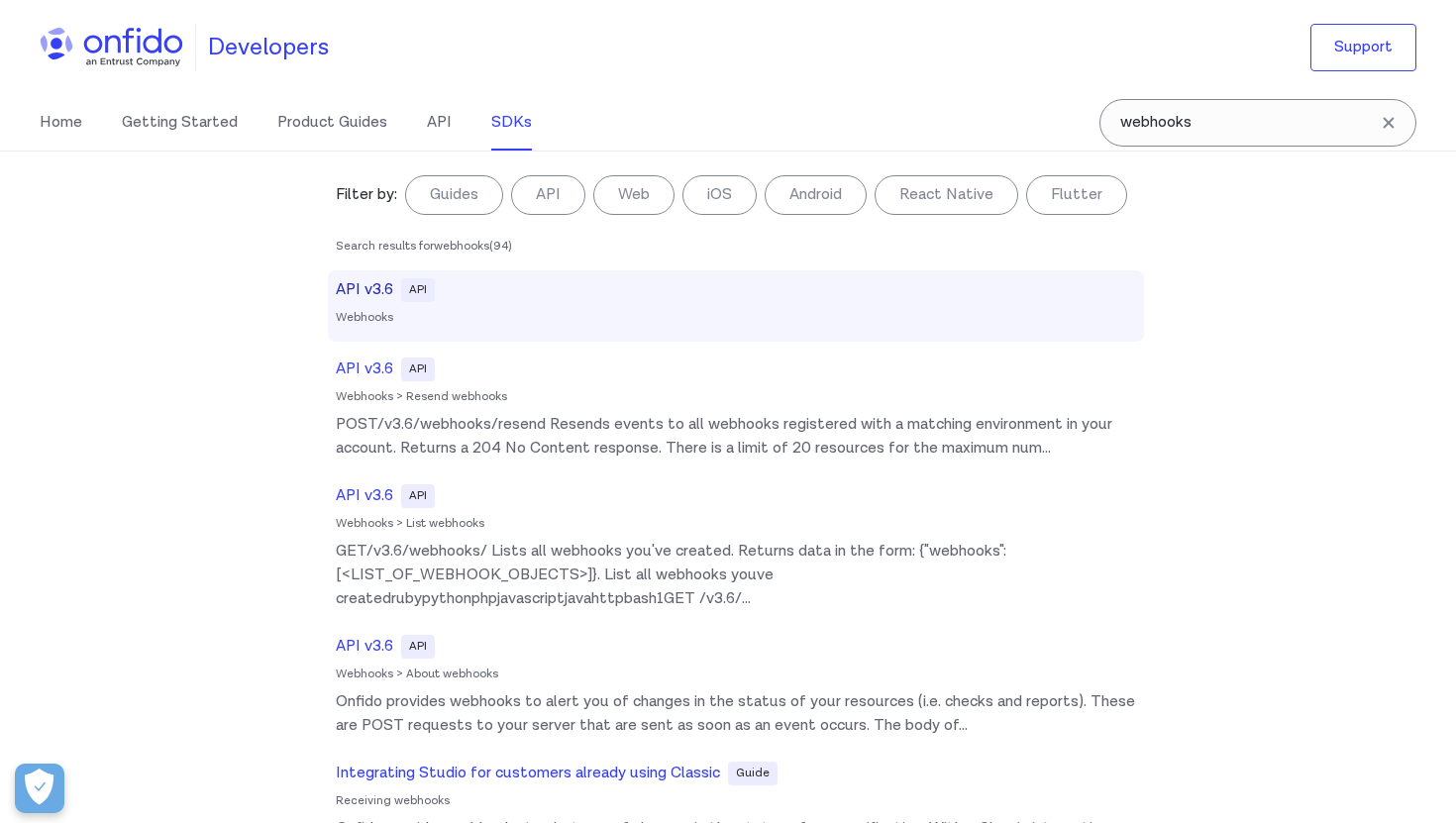 click on "API v3.6 API" at bounding box center (736, 290) 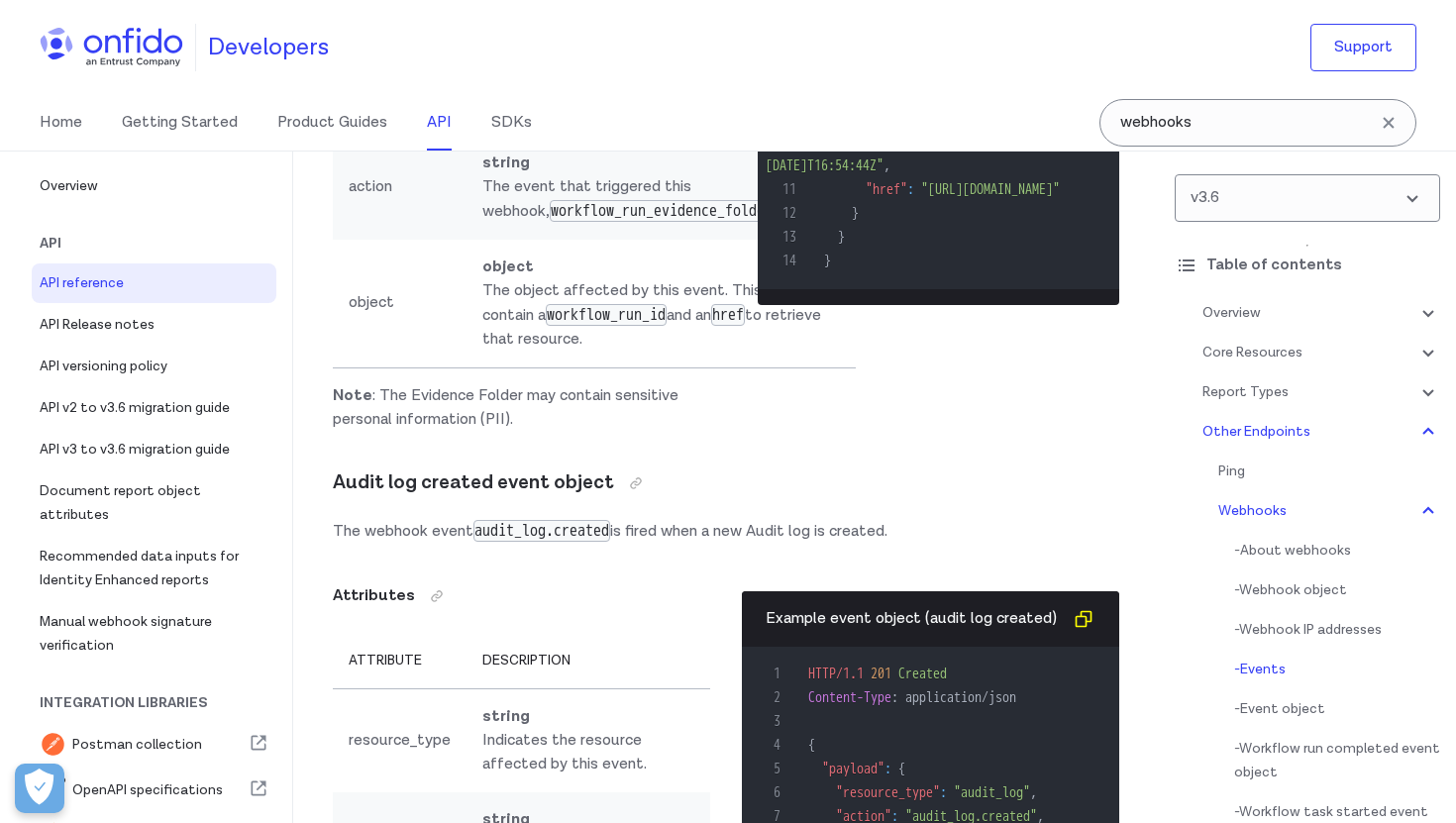 scroll, scrollTop: 186405, scrollLeft: 0, axis: vertical 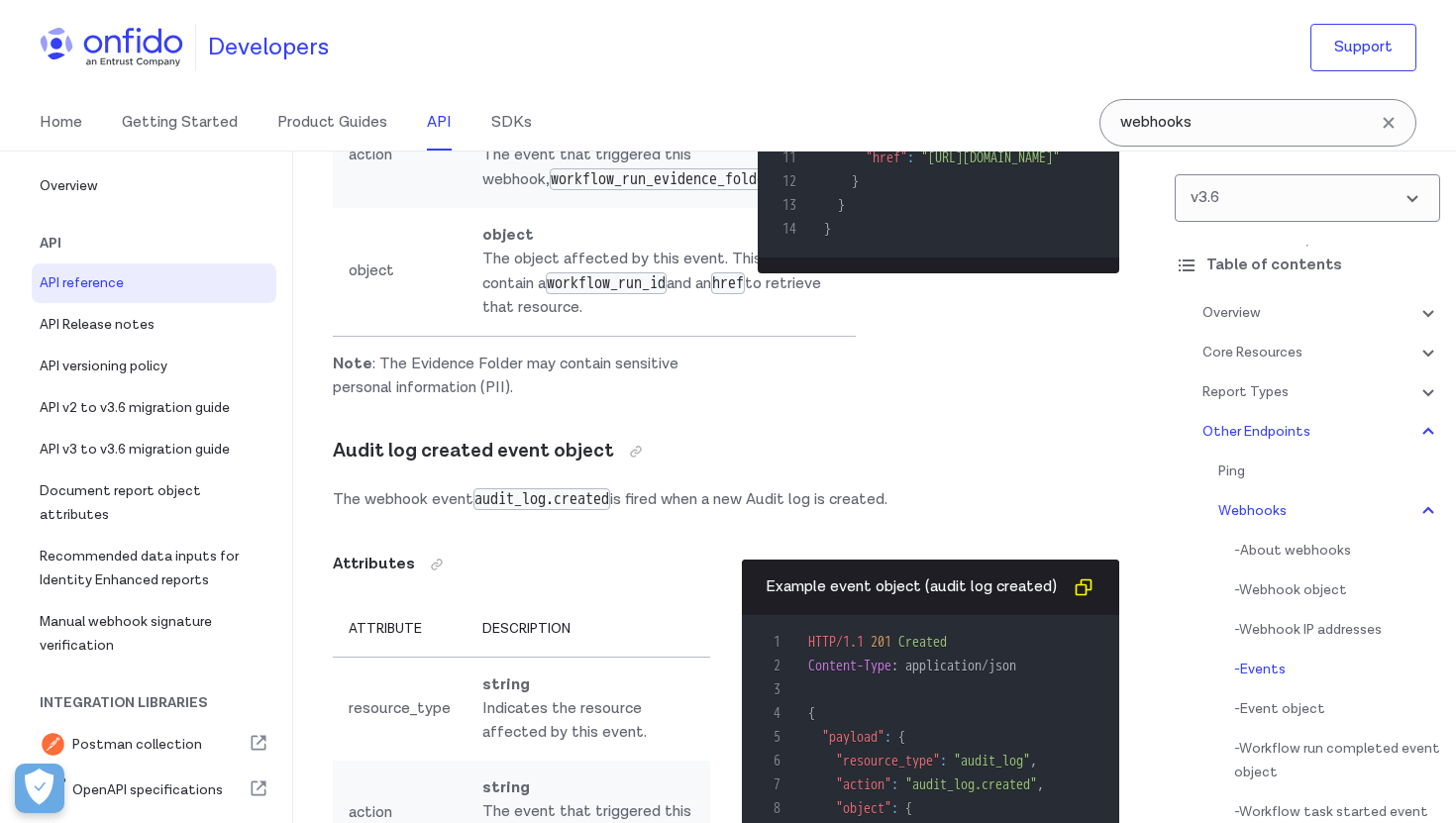 drag, startPoint x: 491, startPoint y: 300, endPoint x: 335, endPoint y: 298, distance: 156.01282 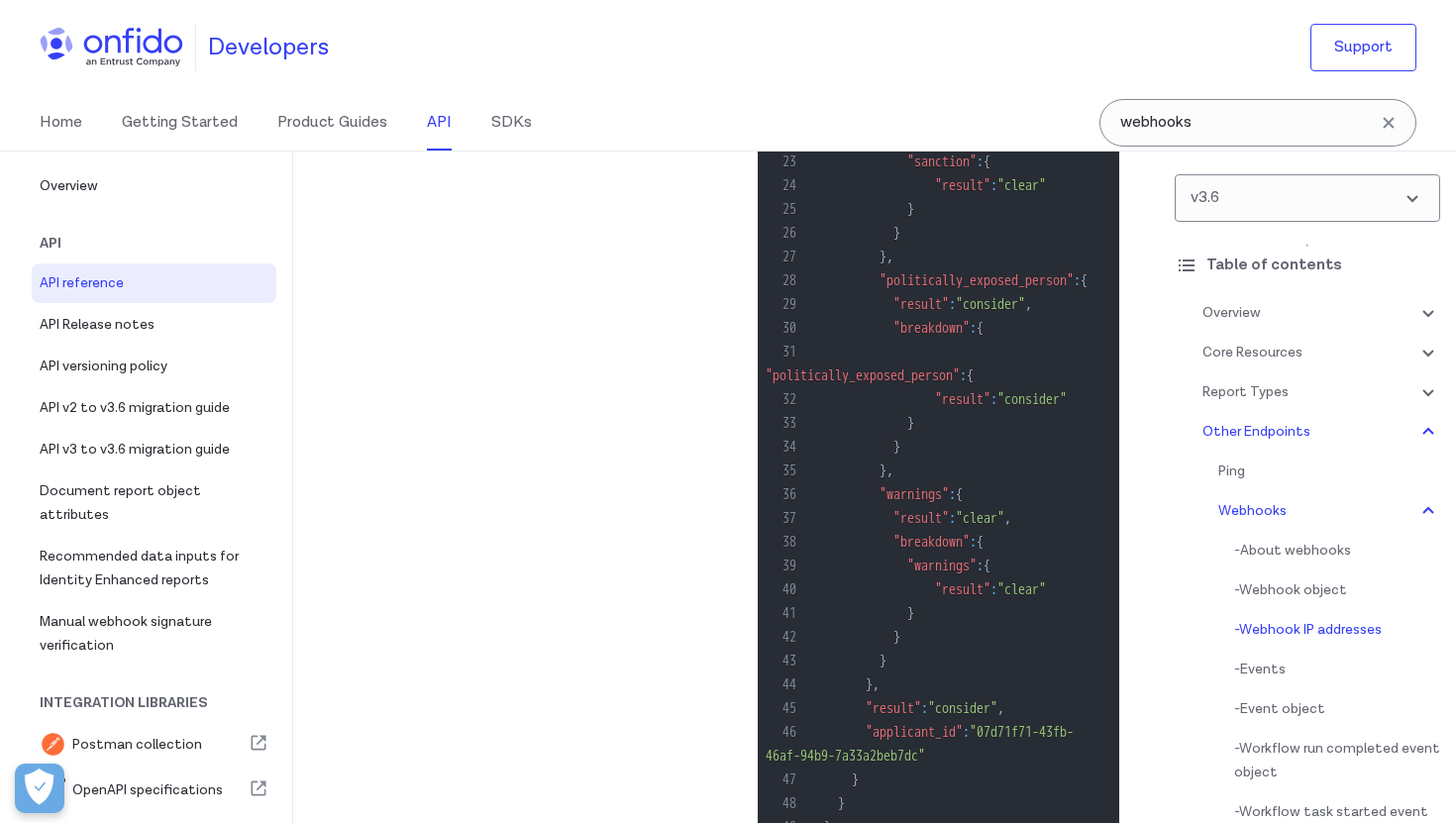 scroll, scrollTop: 185216, scrollLeft: 0, axis: vertical 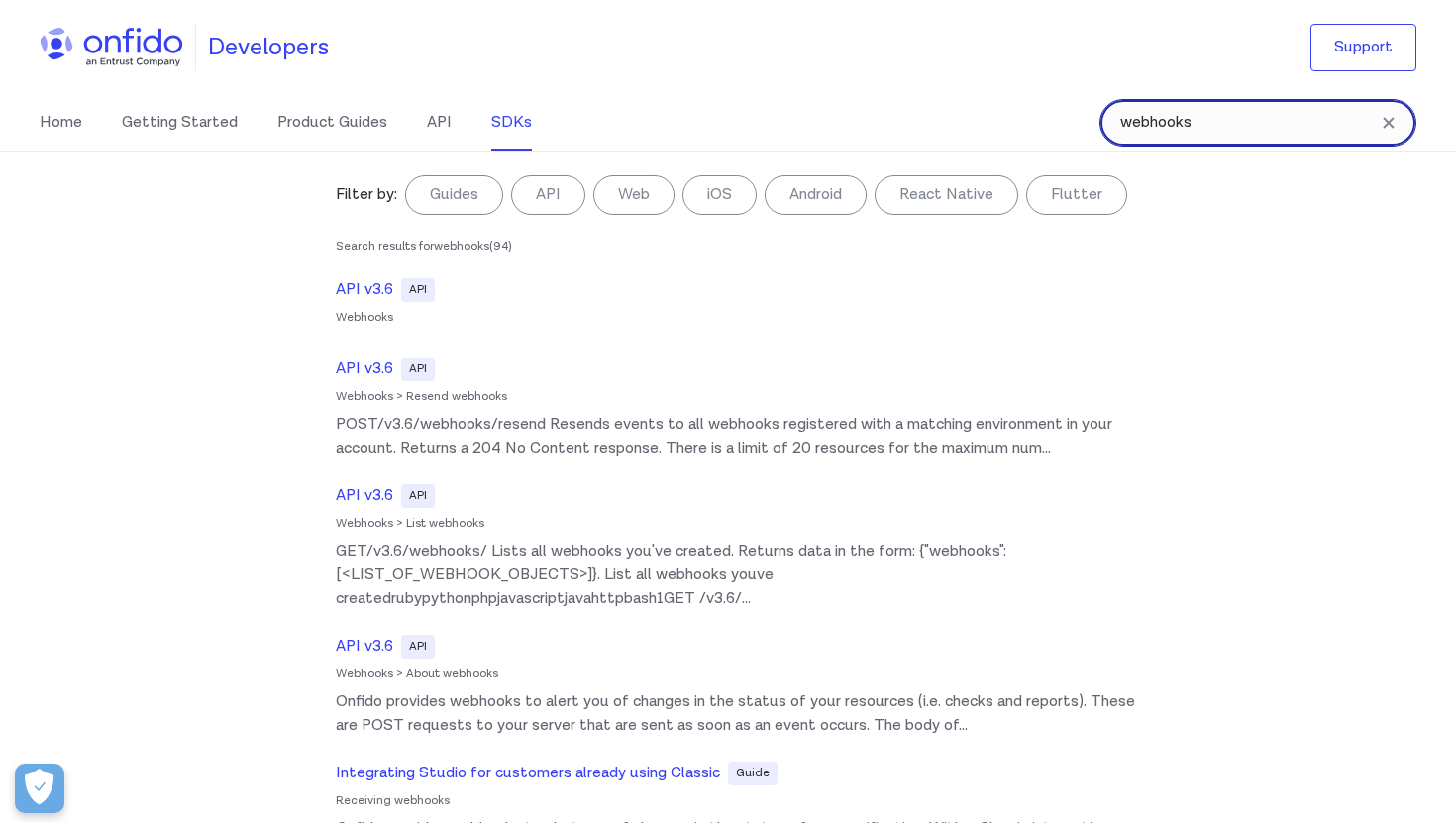 click on "webhooks" at bounding box center (1258, 123) 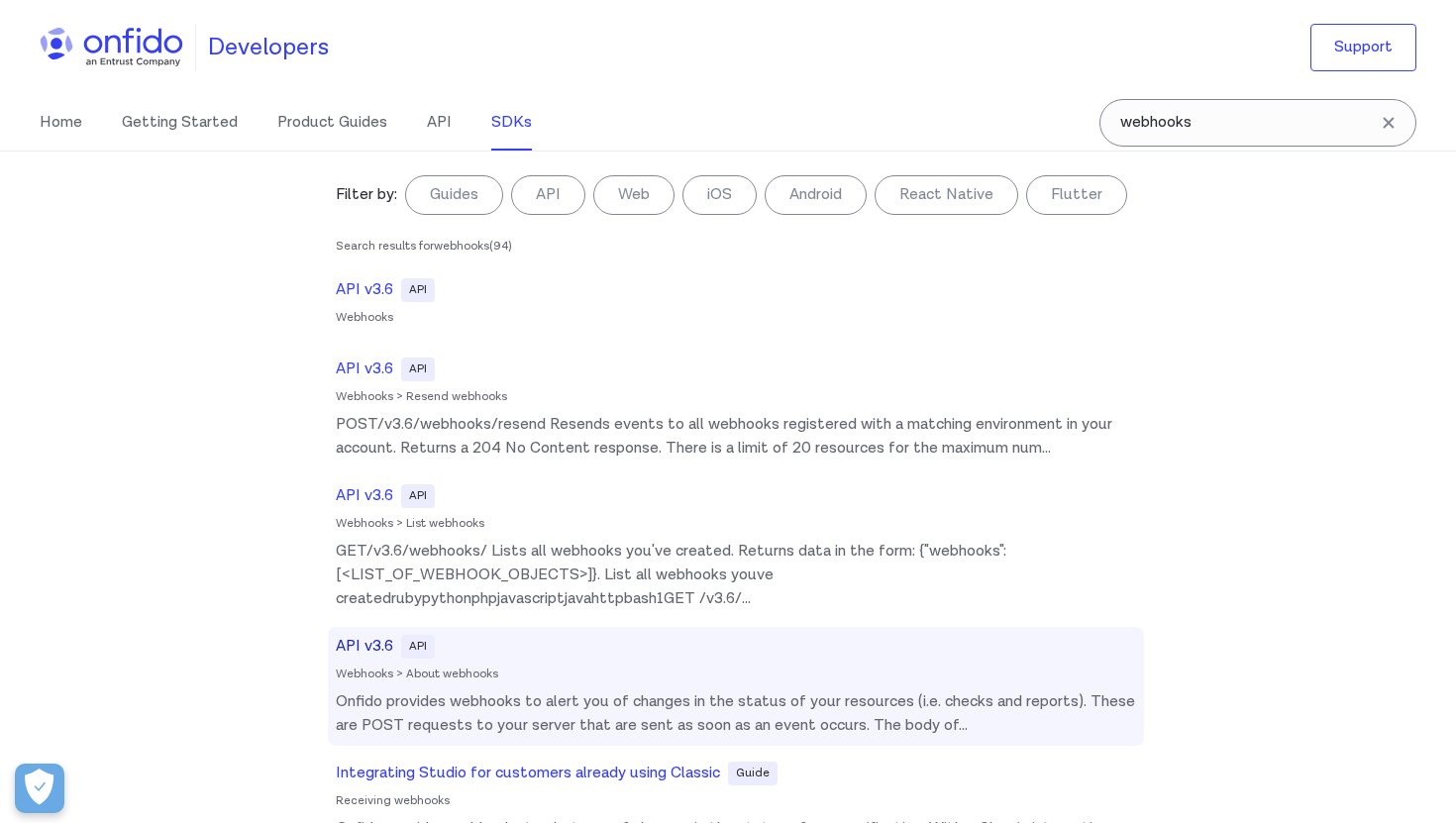 click on "API v3.6 API Webhooks > About webhooks Onfido provides webhooks to alert you of changes in the status of your
resources (i.e. checks and reports). These are POST requests to your server that are sent as soon as an
event occurs. The body of ..." at bounding box center [736, 686] 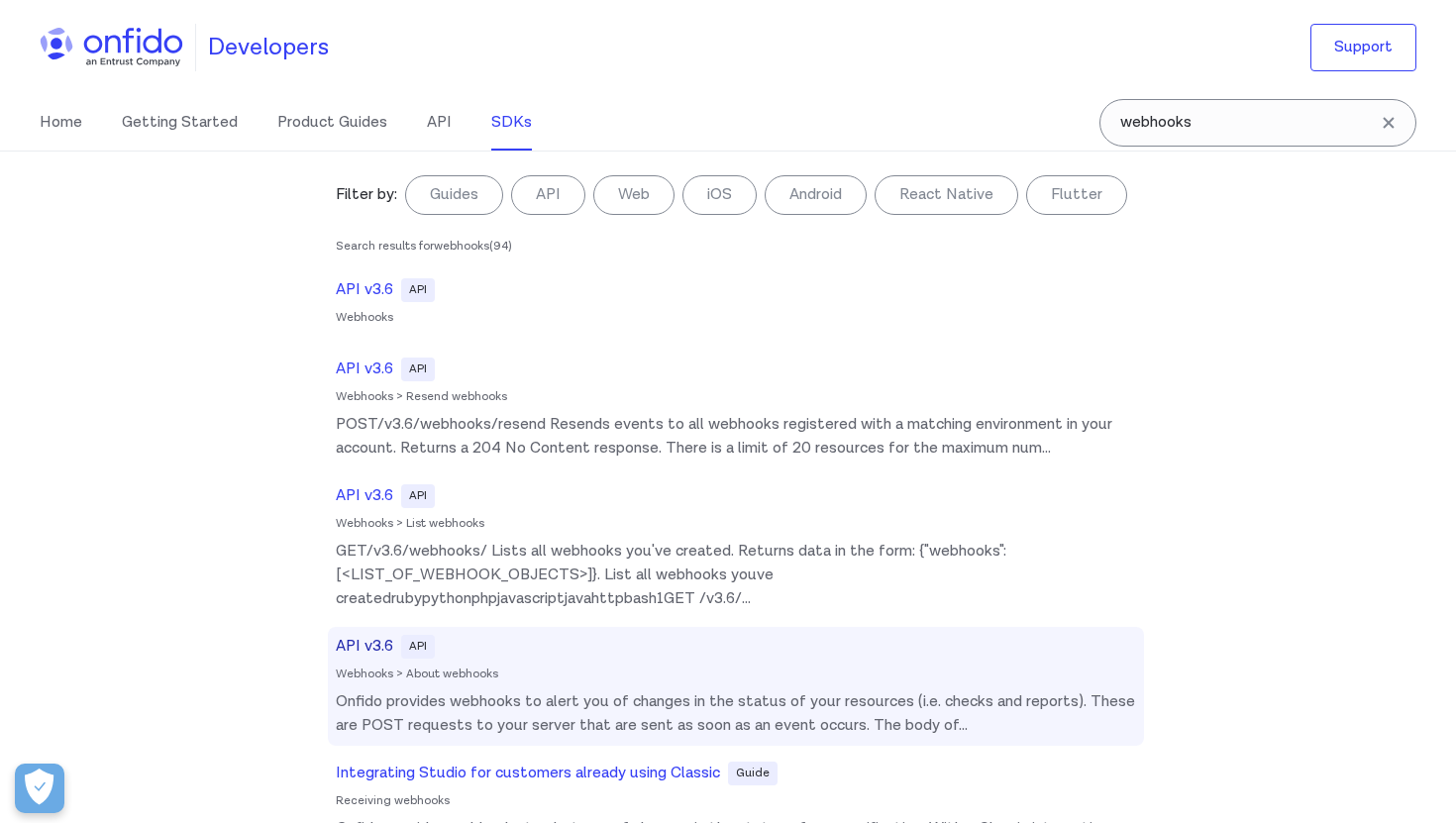 select on "http" 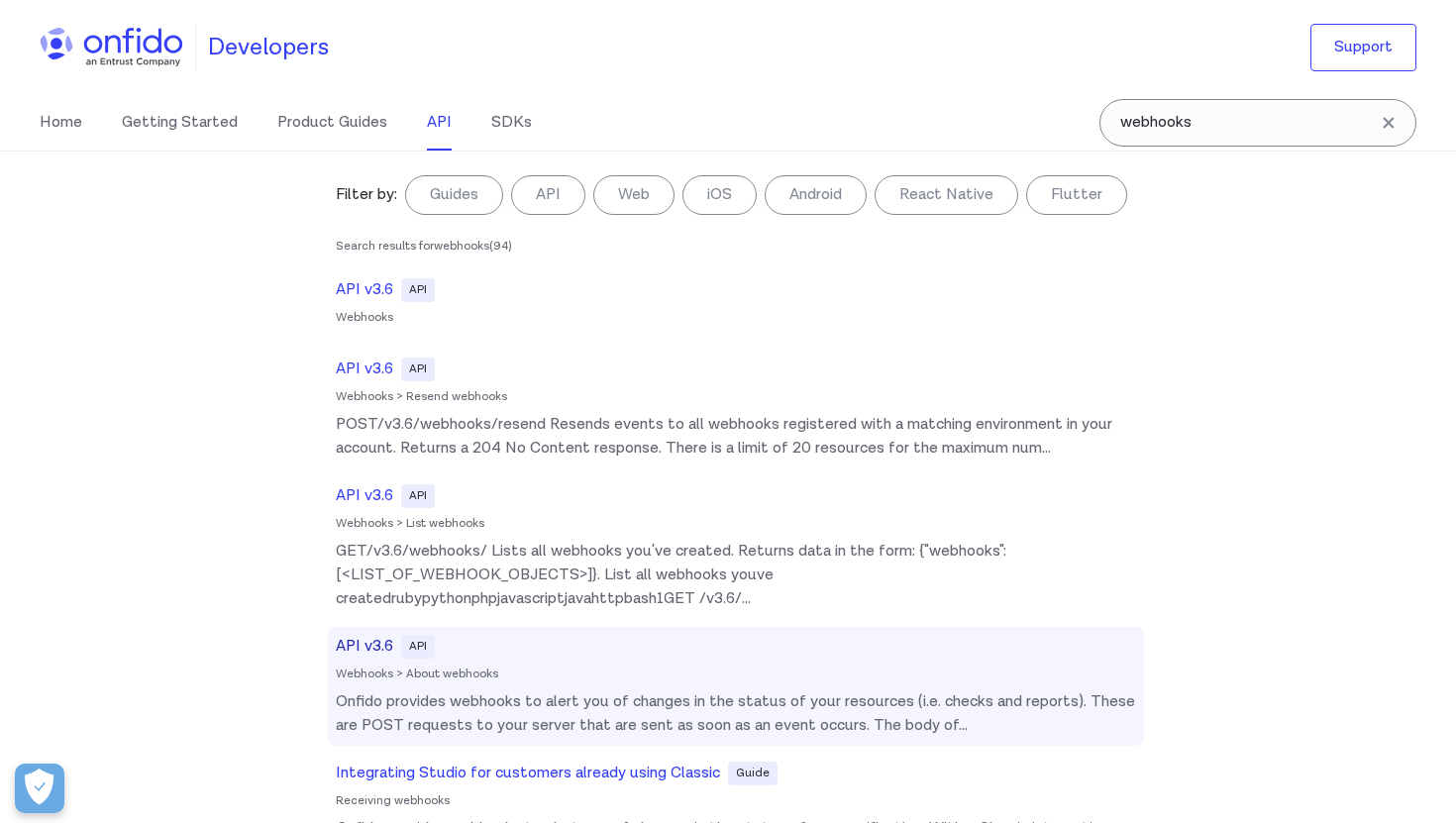 scroll, scrollTop: 181416, scrollLeft: 0, axis: vertical 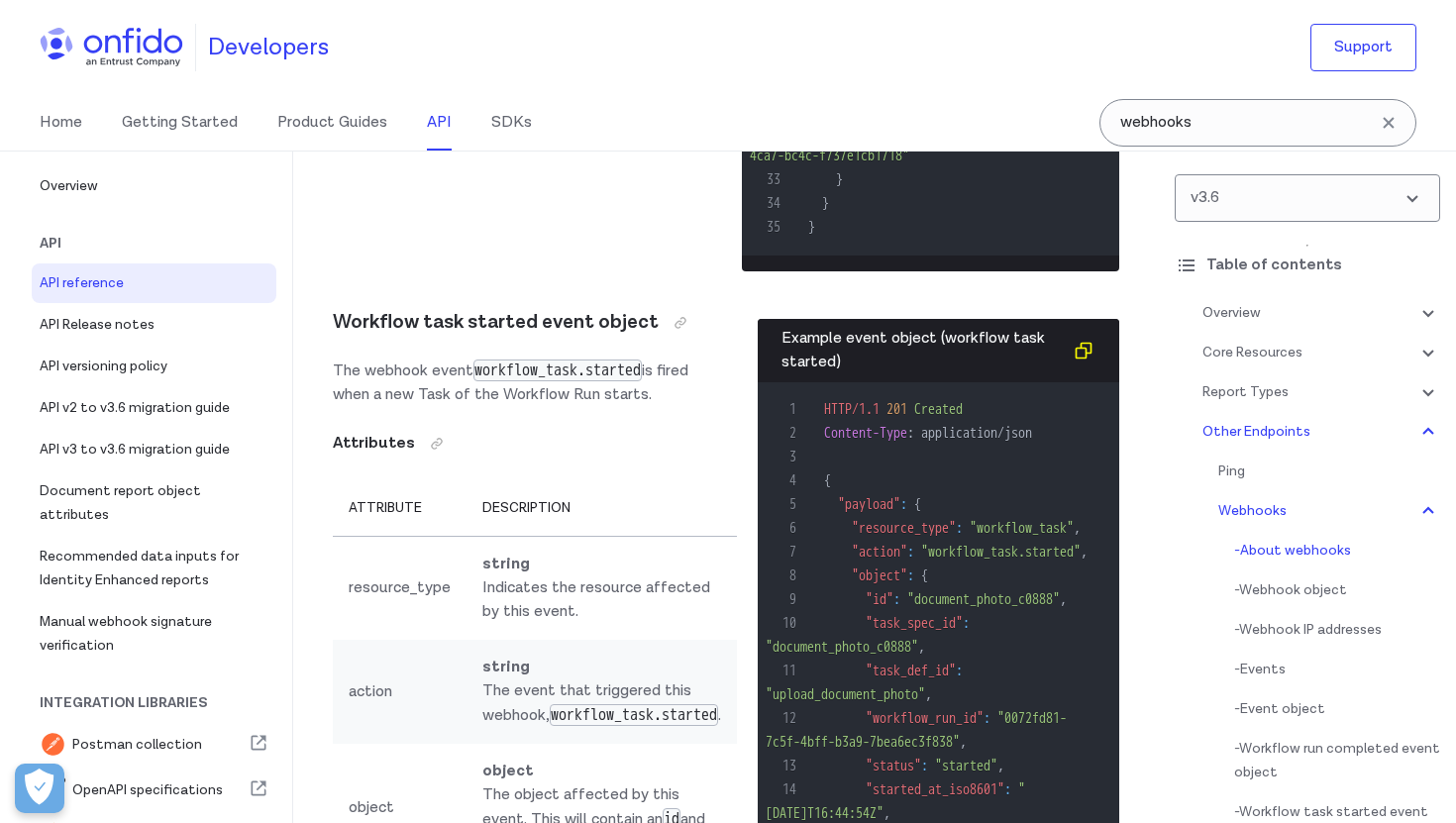 click at bounding box center (470, -7813) 